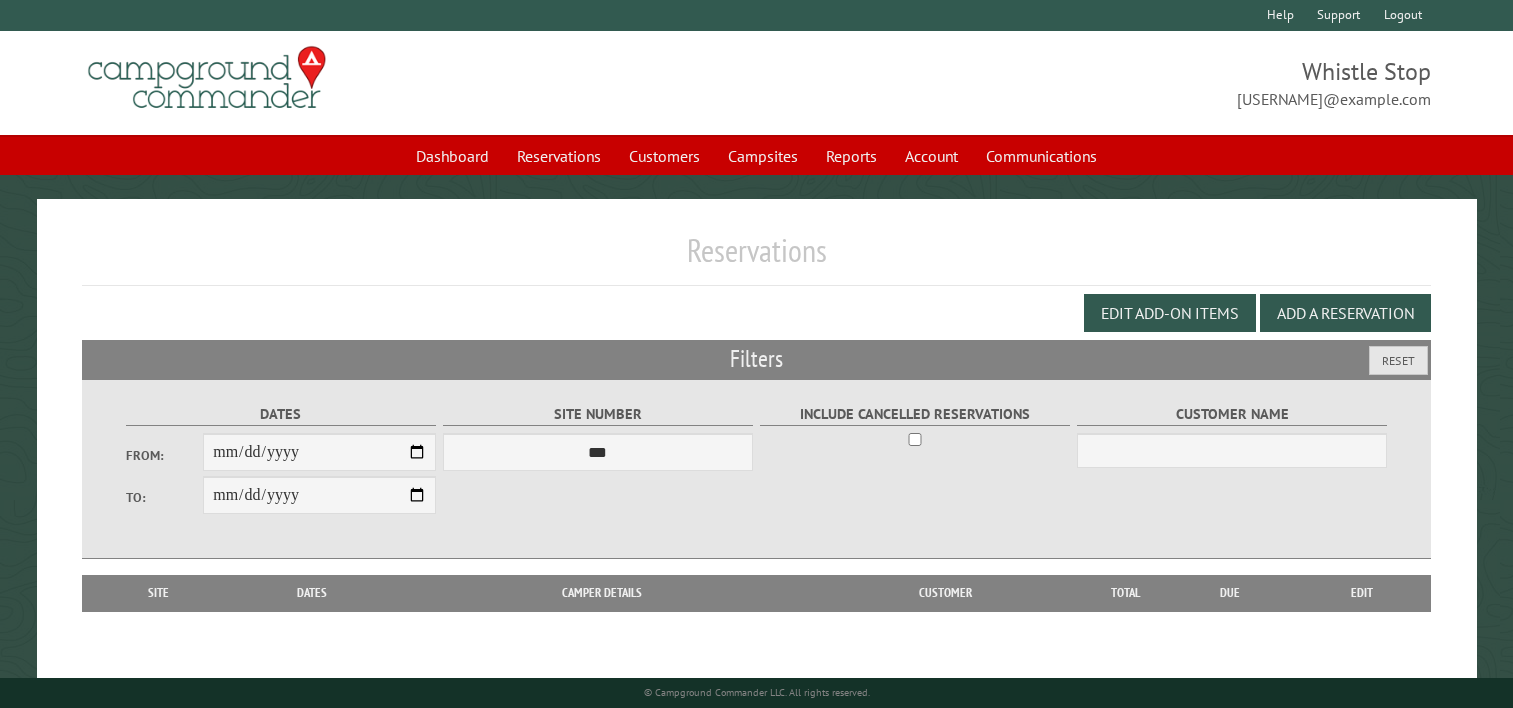 scroll, scrollTop: 0, scrollLeft: 0, axis: both 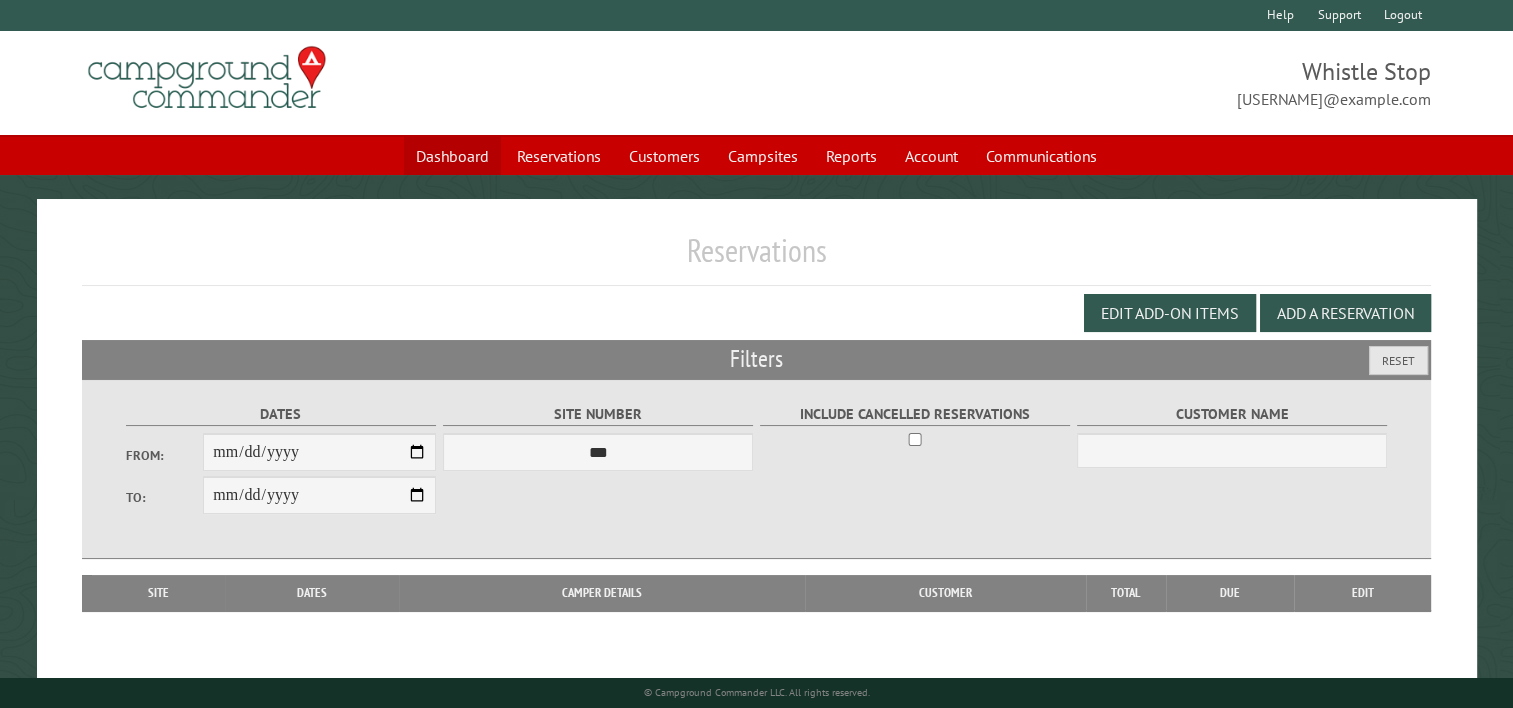 click on "Dashboard" at bounding box center [452, 156] 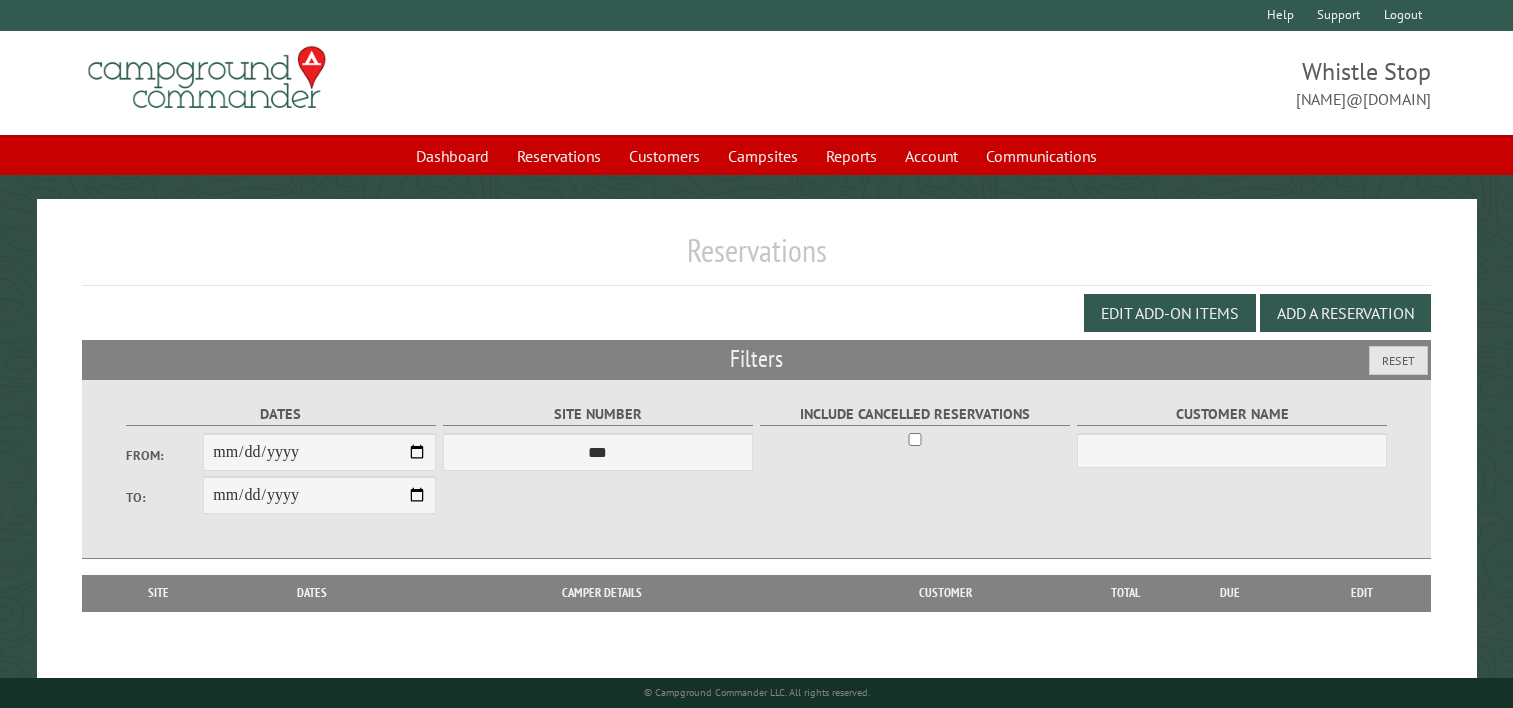 scroll, scrollTop: 0, scrollLeft: 0, axis: both 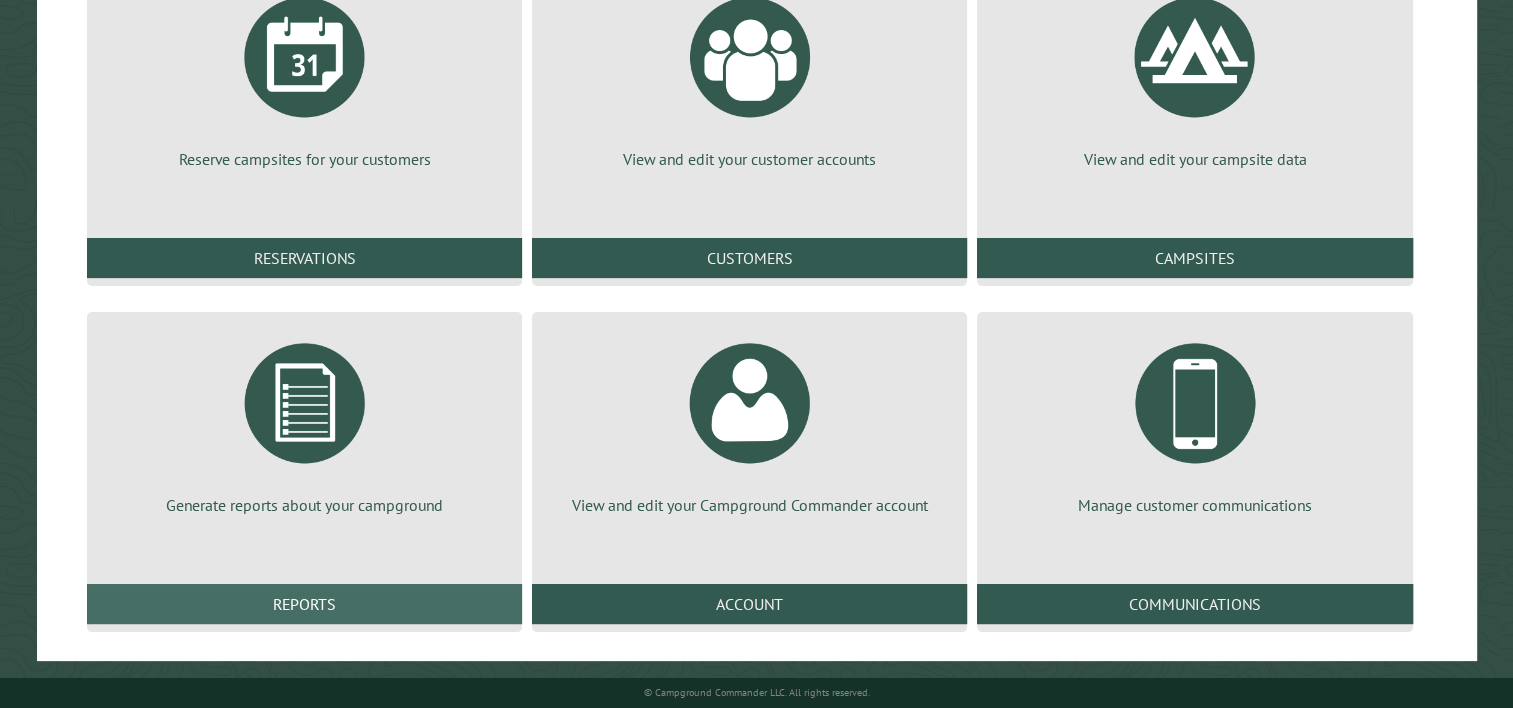 click on "Reports" at bounding box center (304, 604) 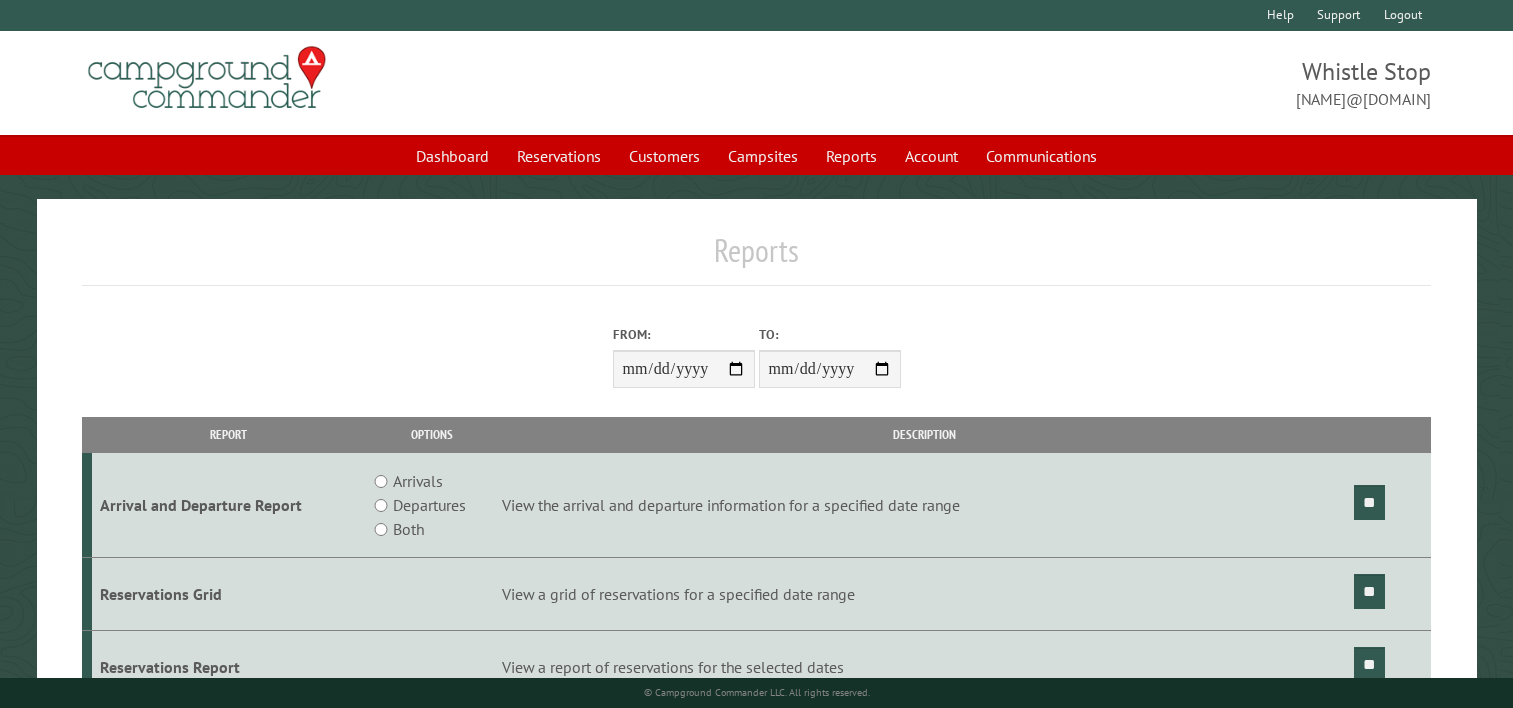 scroll, scrollTop: 0, scrollLeft: 0, axis: both 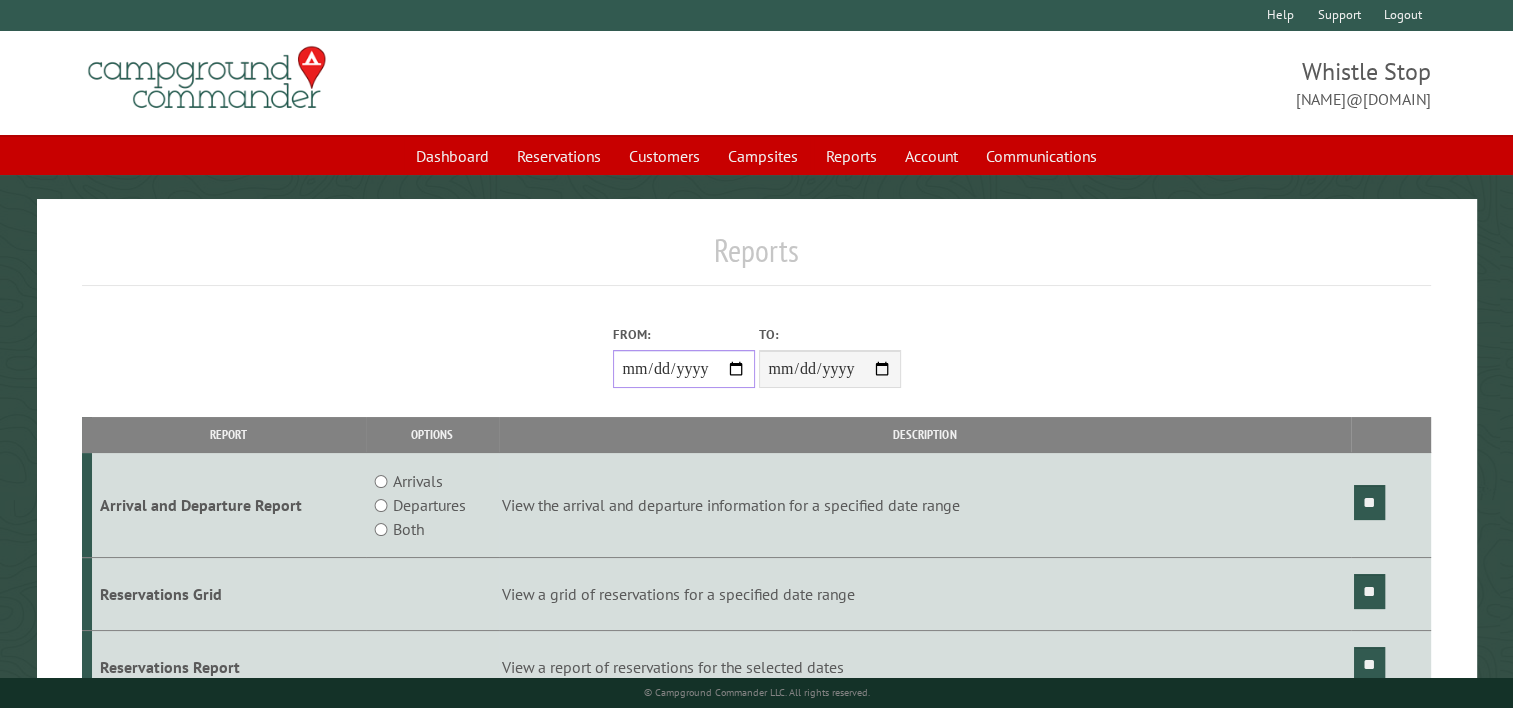 click on "From:" at bounding box center (684, 369) 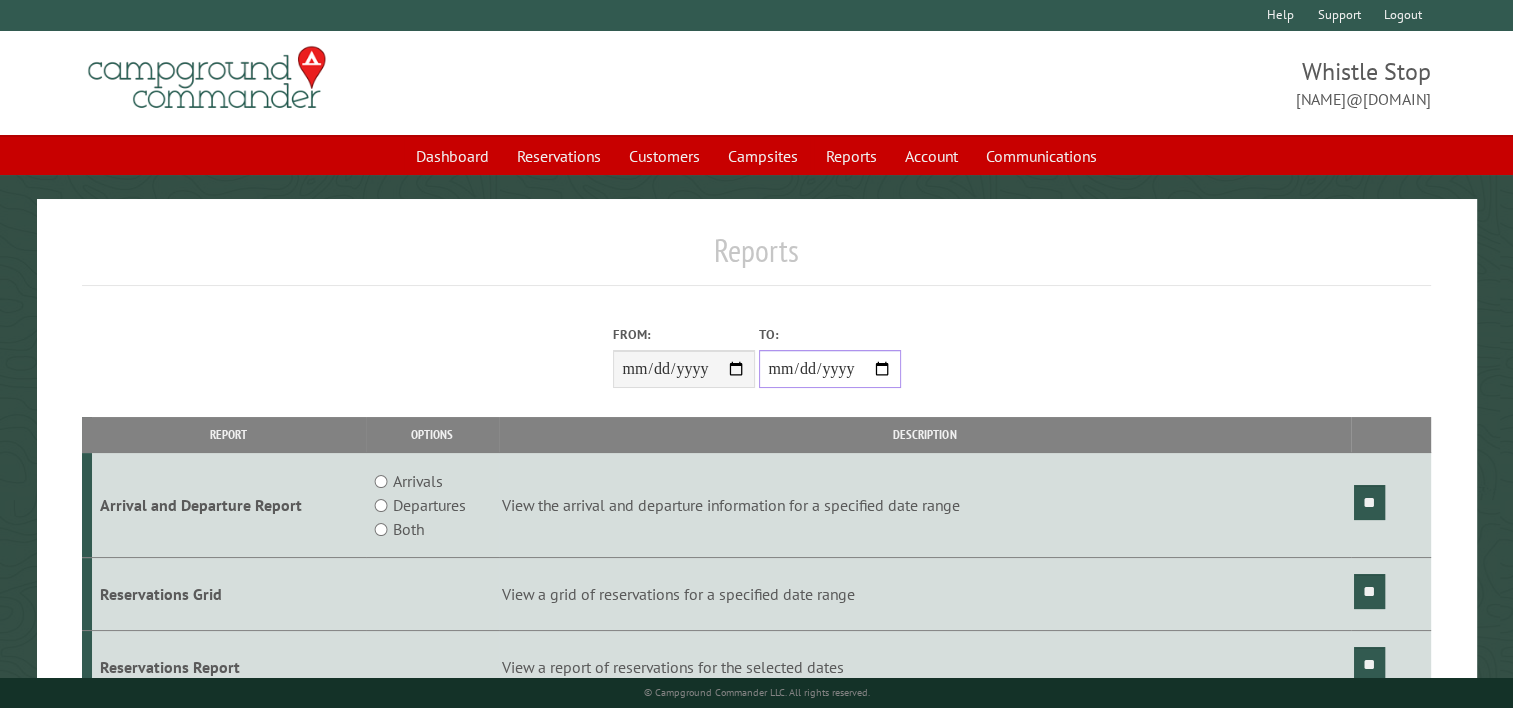 click on "**********" at bounding box center (830, 369) 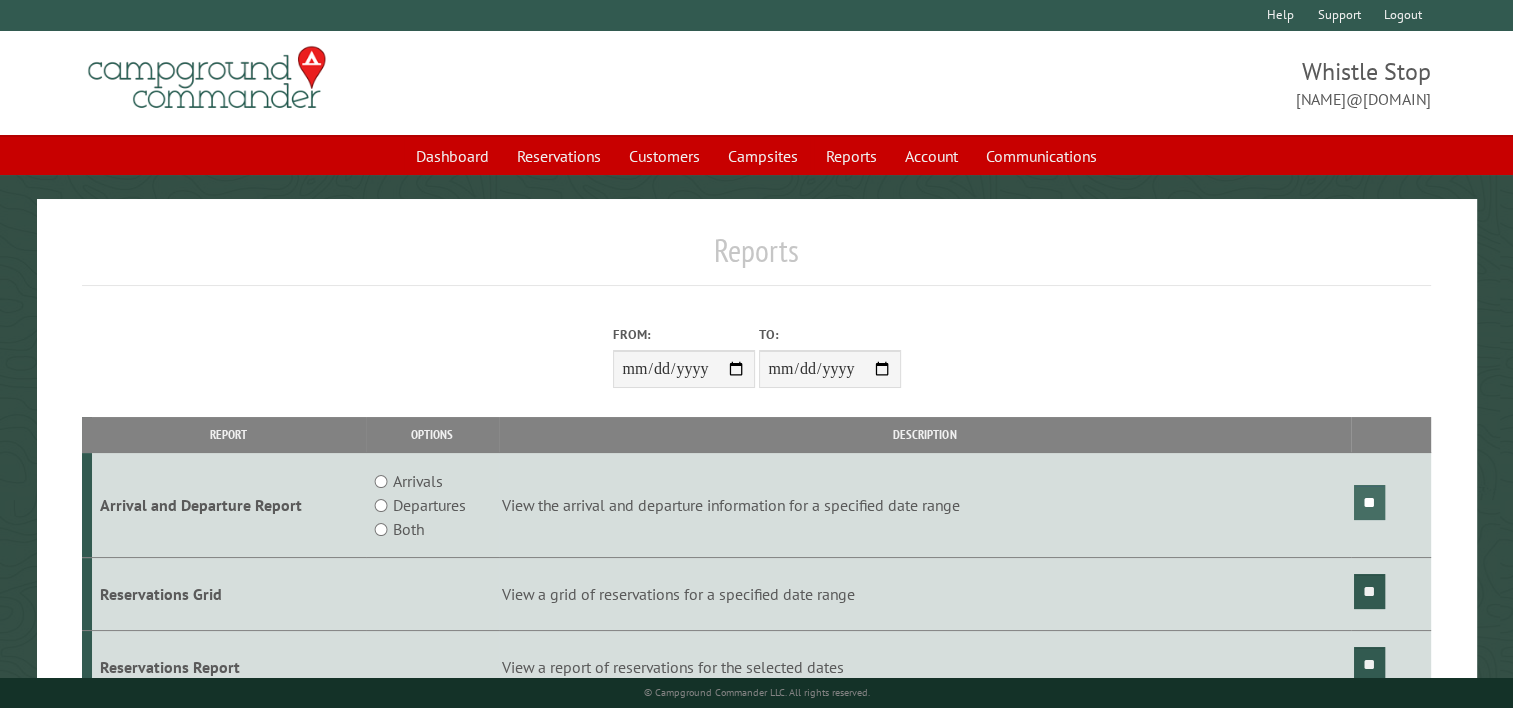click on "**" at bounding box center (1369, 502) 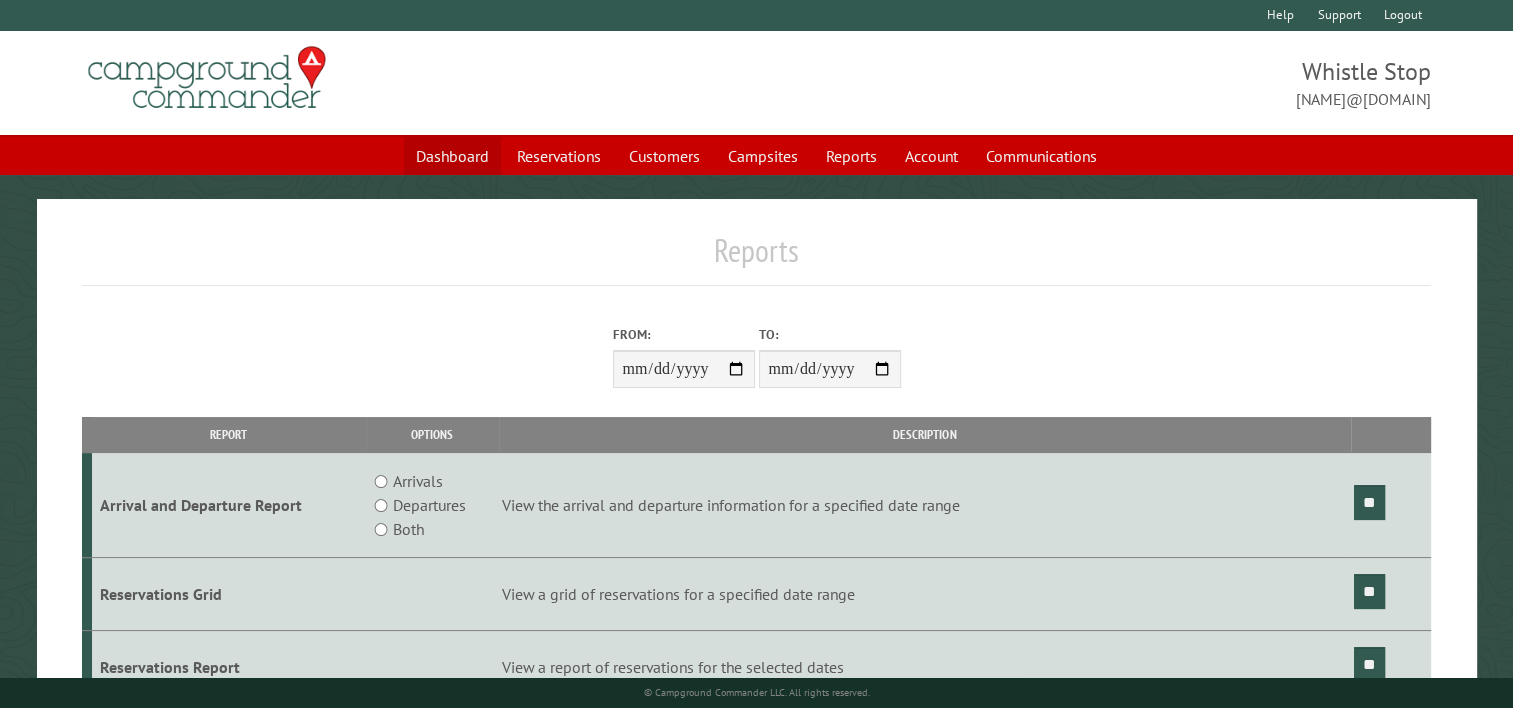 click on "Dashboard" at bounding box center [452, 156] 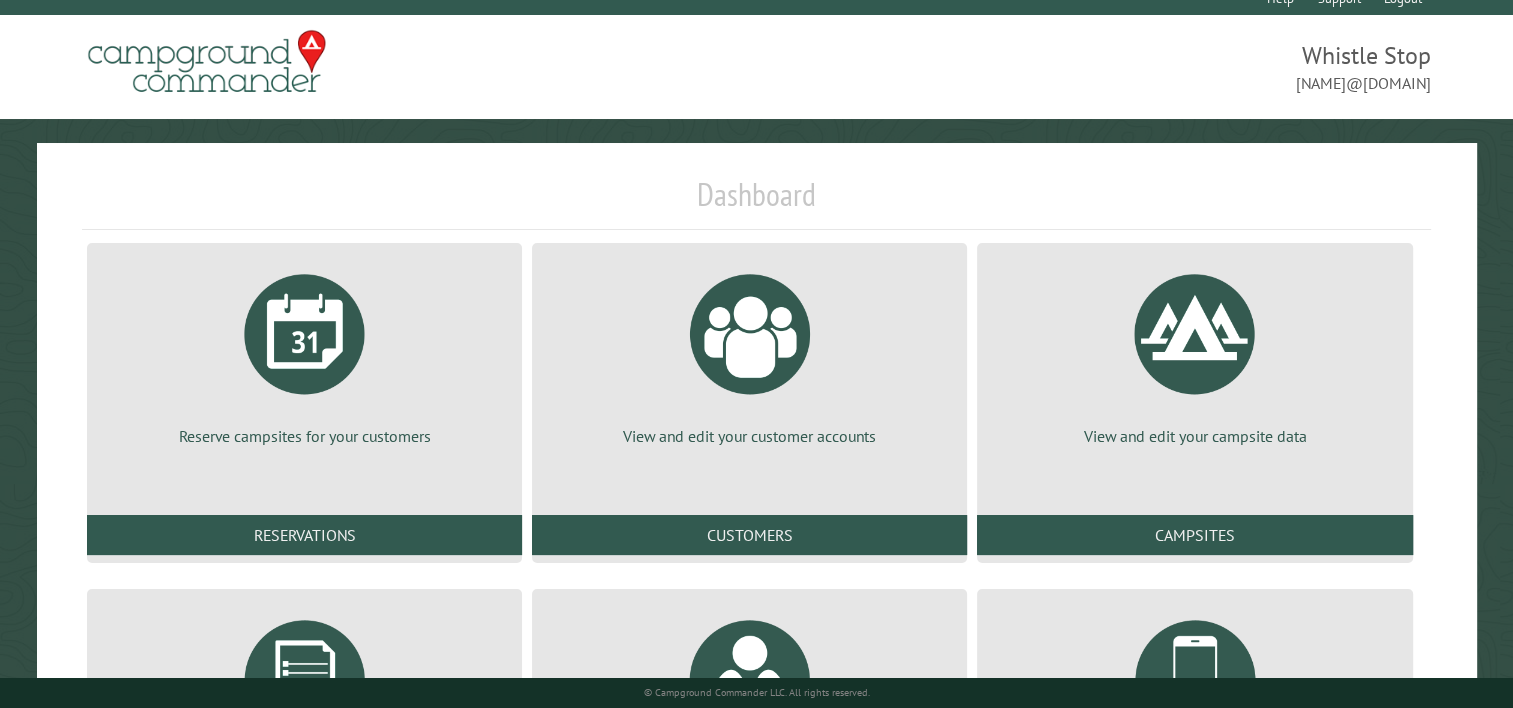 scroll, scrollTop: 293, scrollLeft: 0, axis: vertical 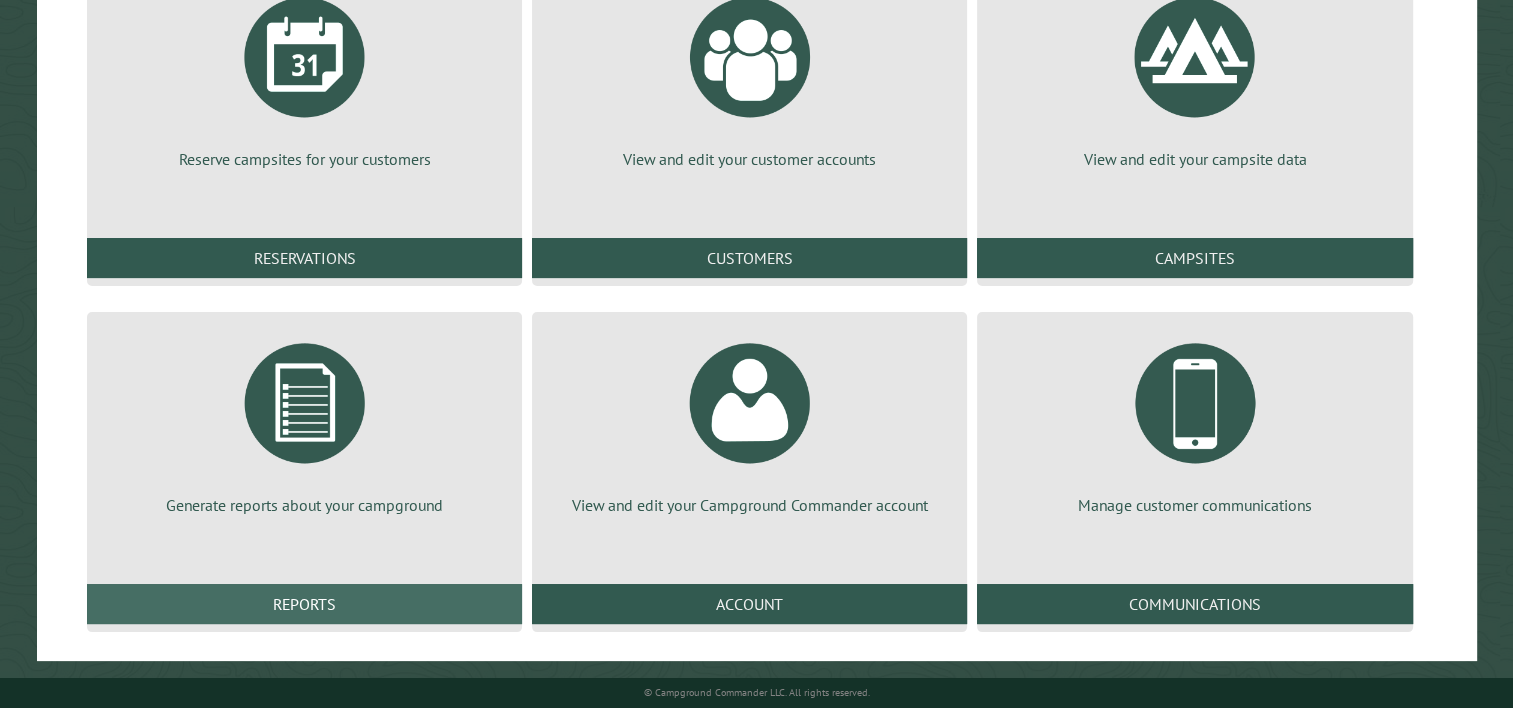 click on "Reports" at bounding box center [304, 604] 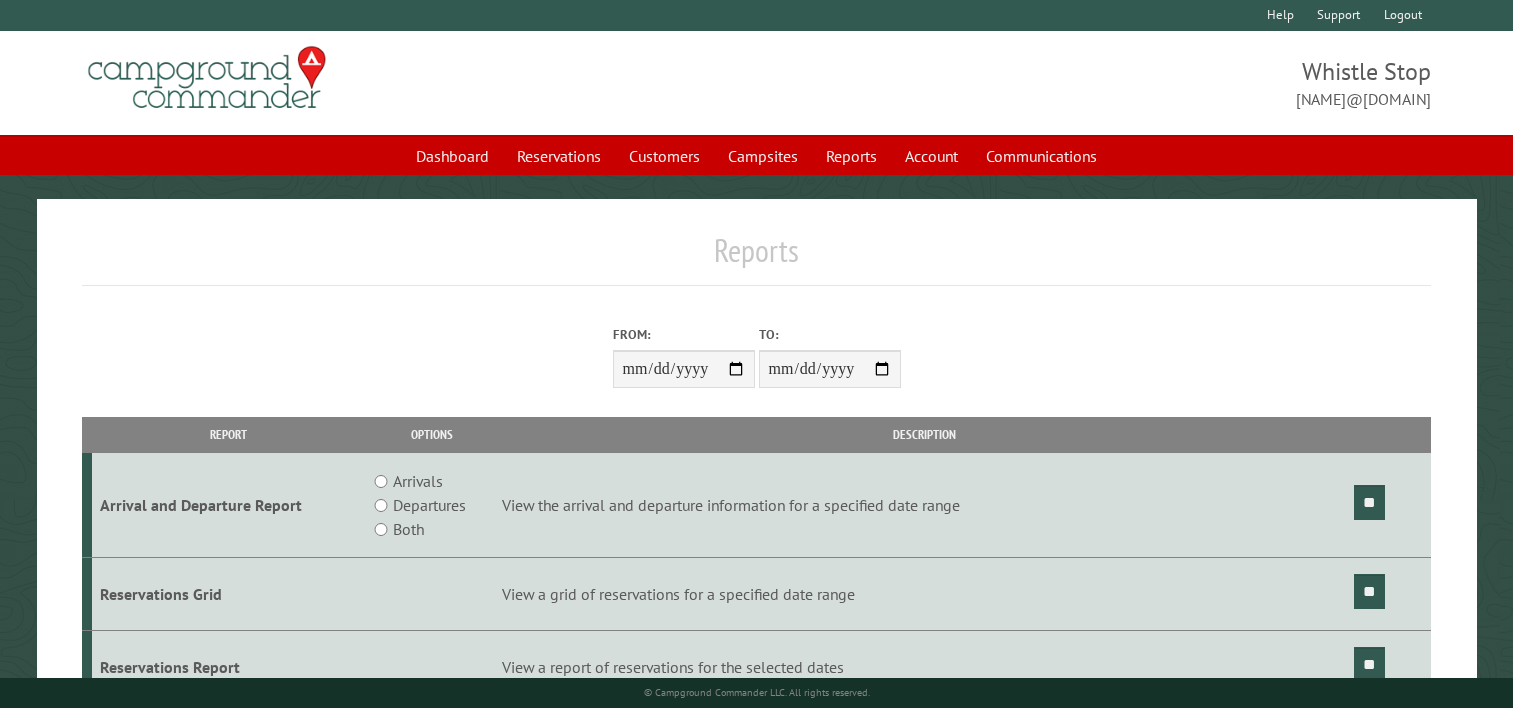 scroll, scrollTop: 0, scrollLeft: 0, axis: both 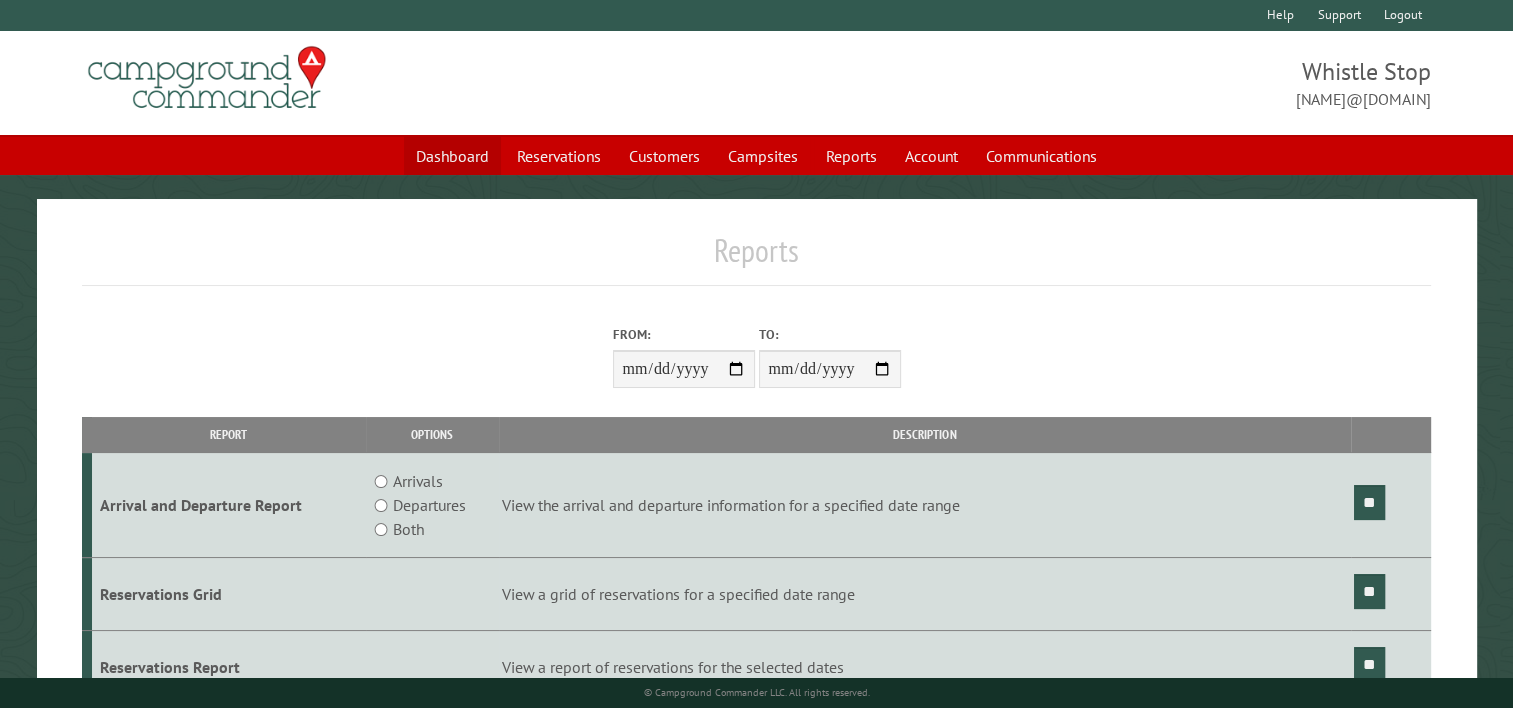 click on "Dashboard" at bounding box center (452, 156) 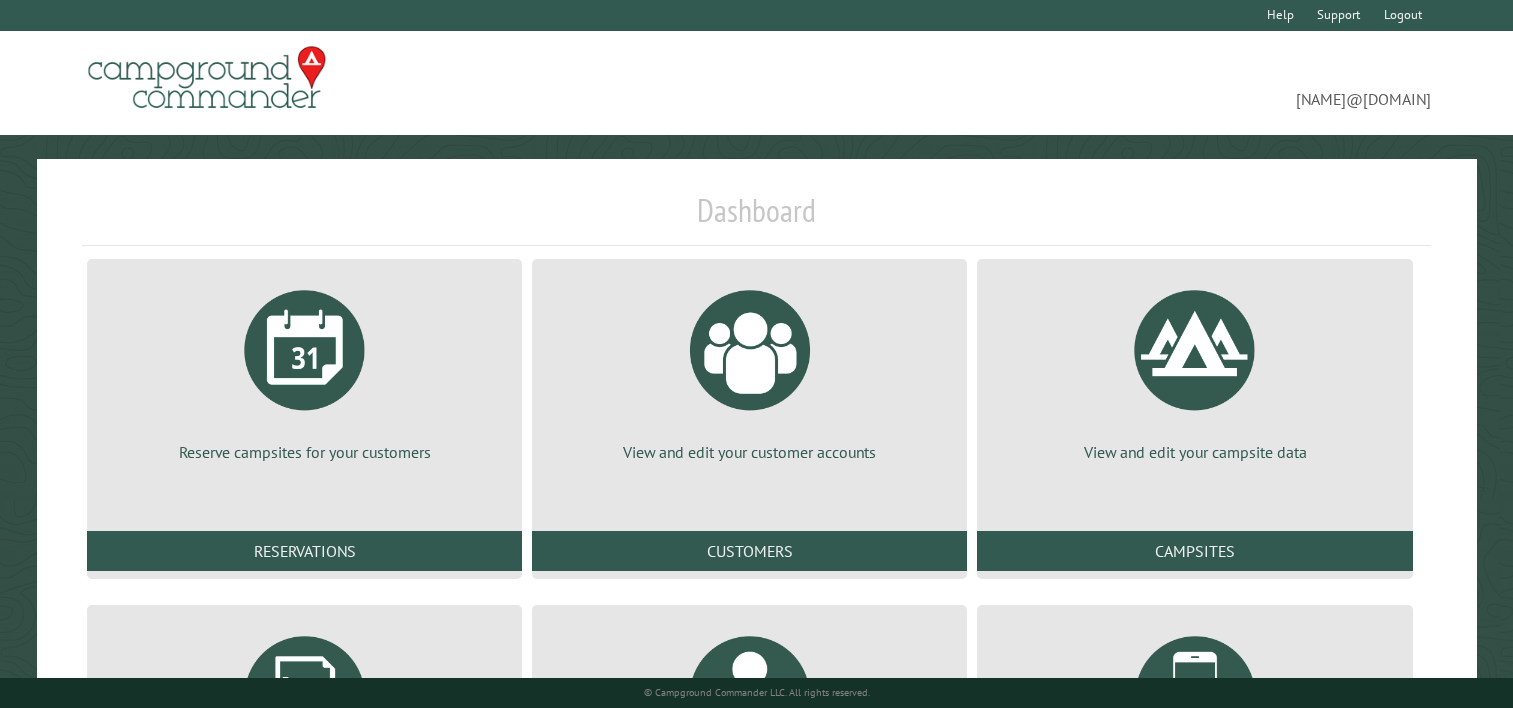 scroll, scrollTop: 0, scrollLeft: 0, axis: both 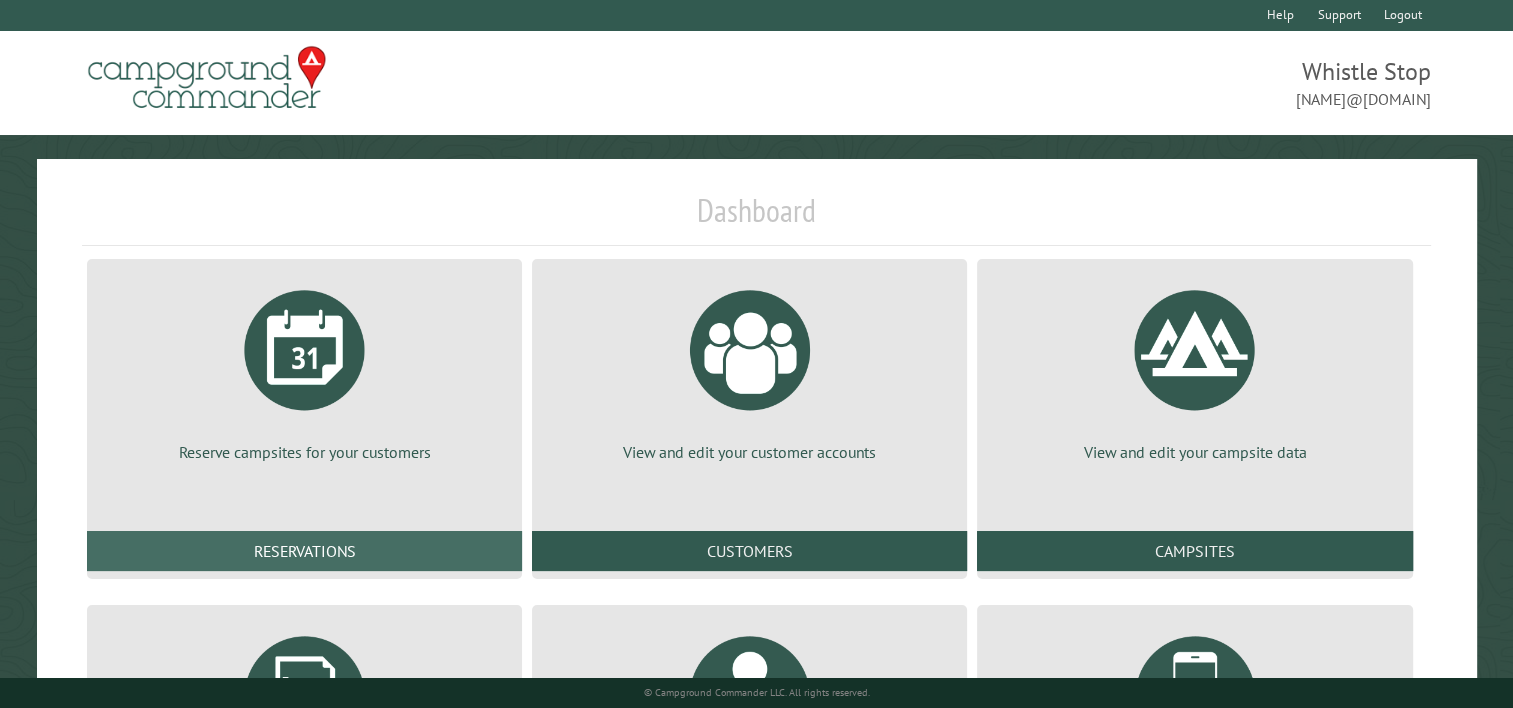click on "Reservations" at bounding box center [304, 551] 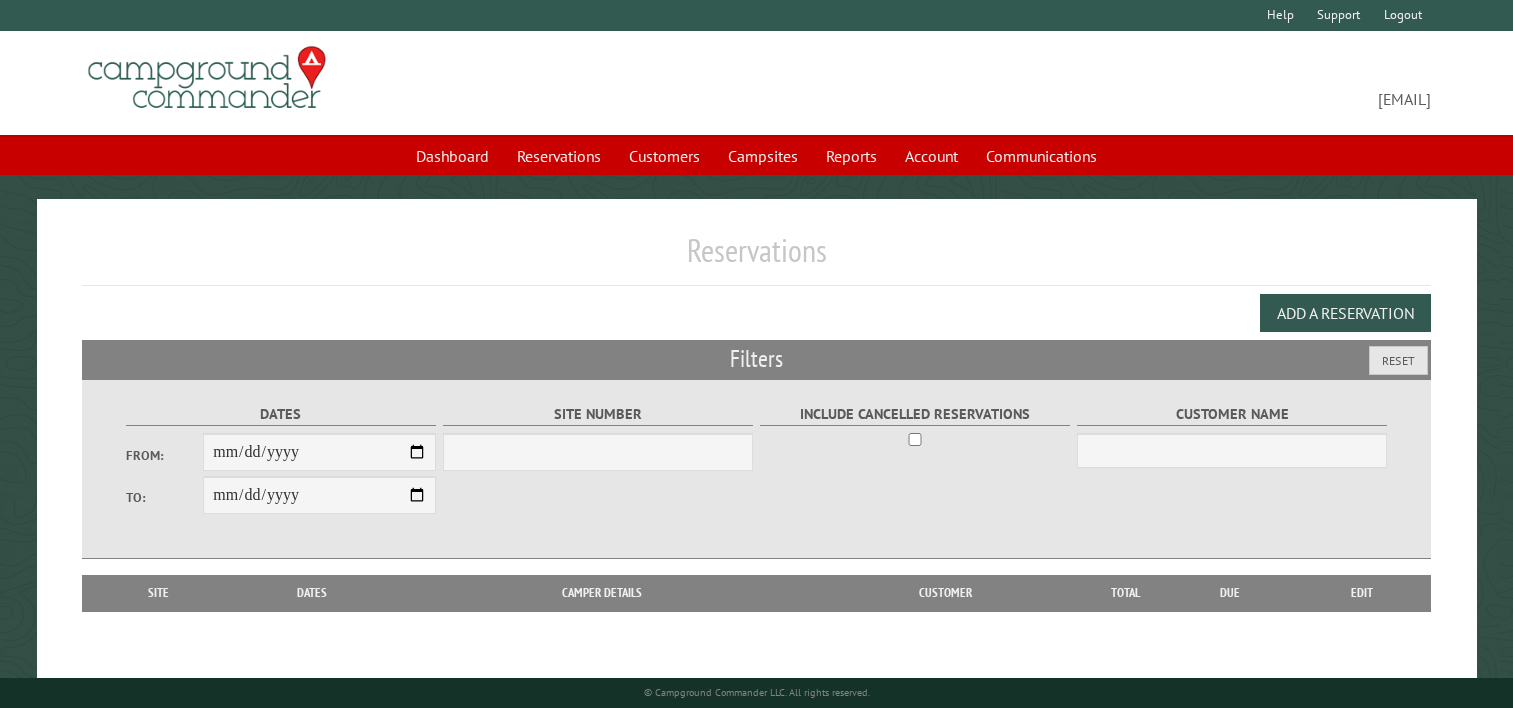scroll, scrollTop: 0, scrollLeft: 0, axis: both 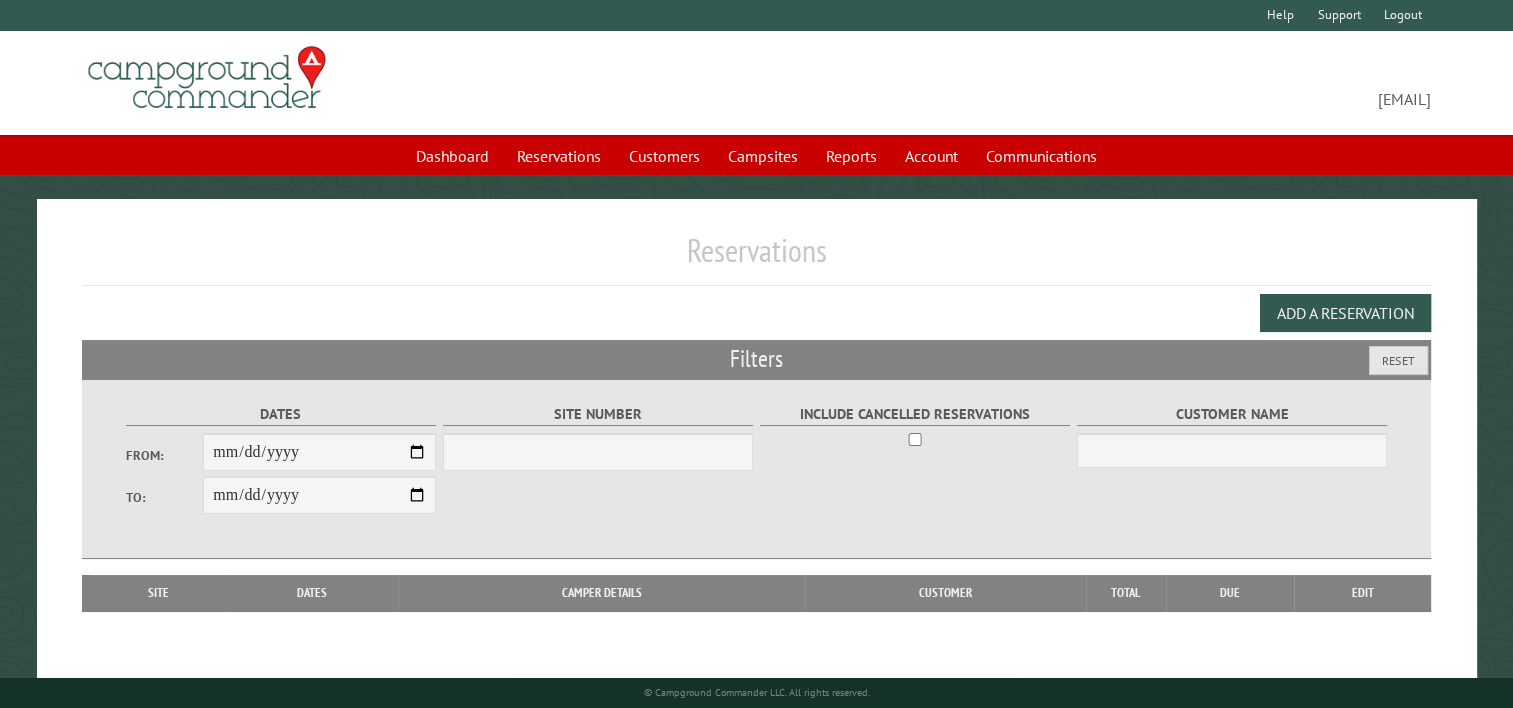select on "***" 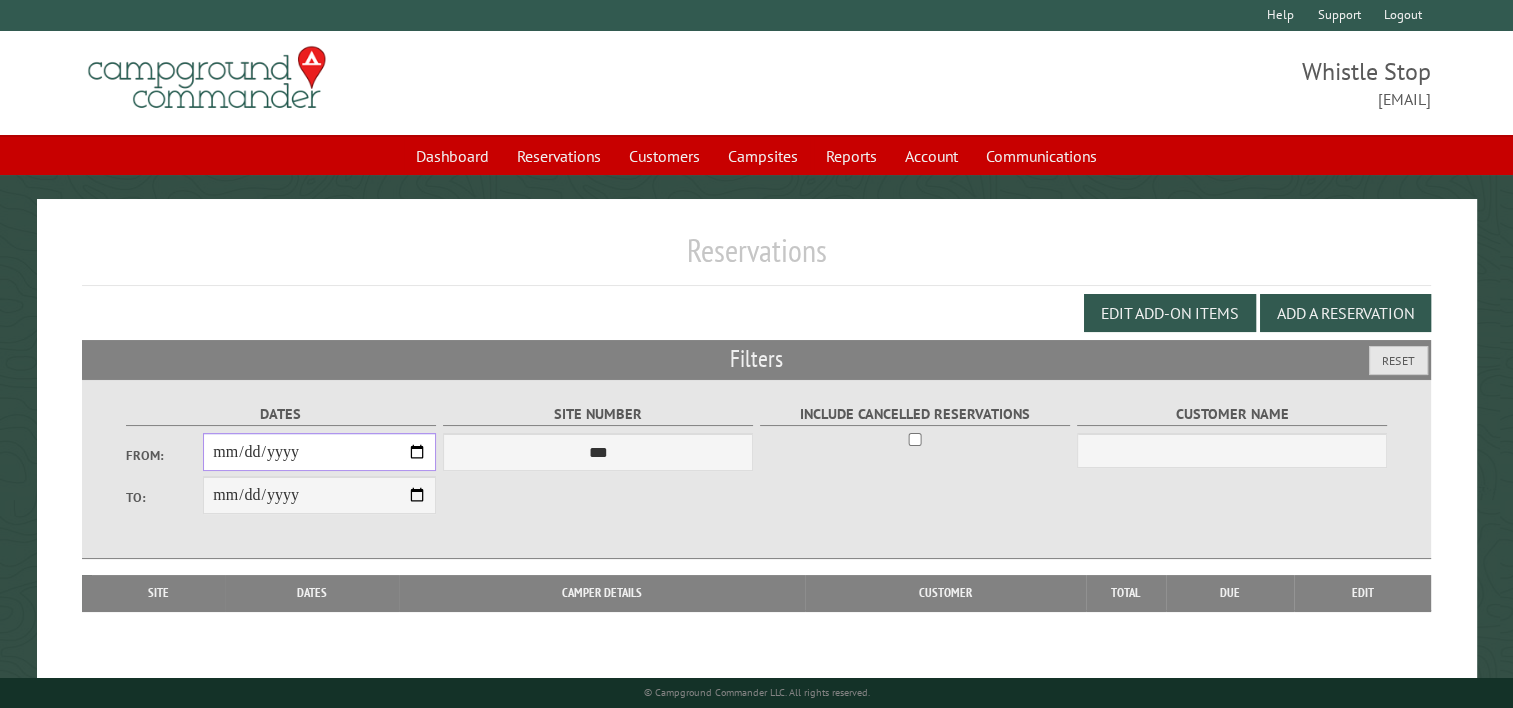 click on "From:" at bounding box center [319, 452] 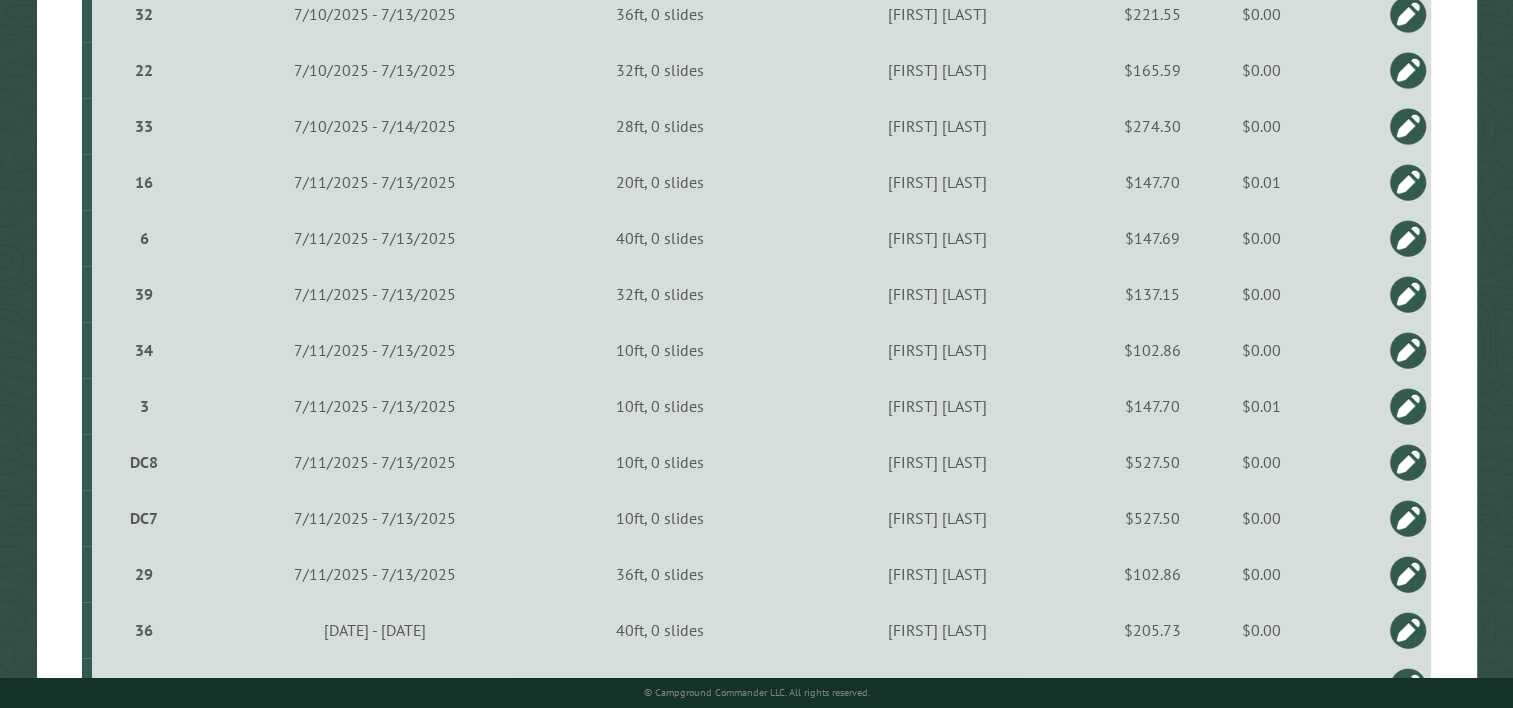 scroll, scrollTop: 1400, scrollLeft: 0, axis: vertical 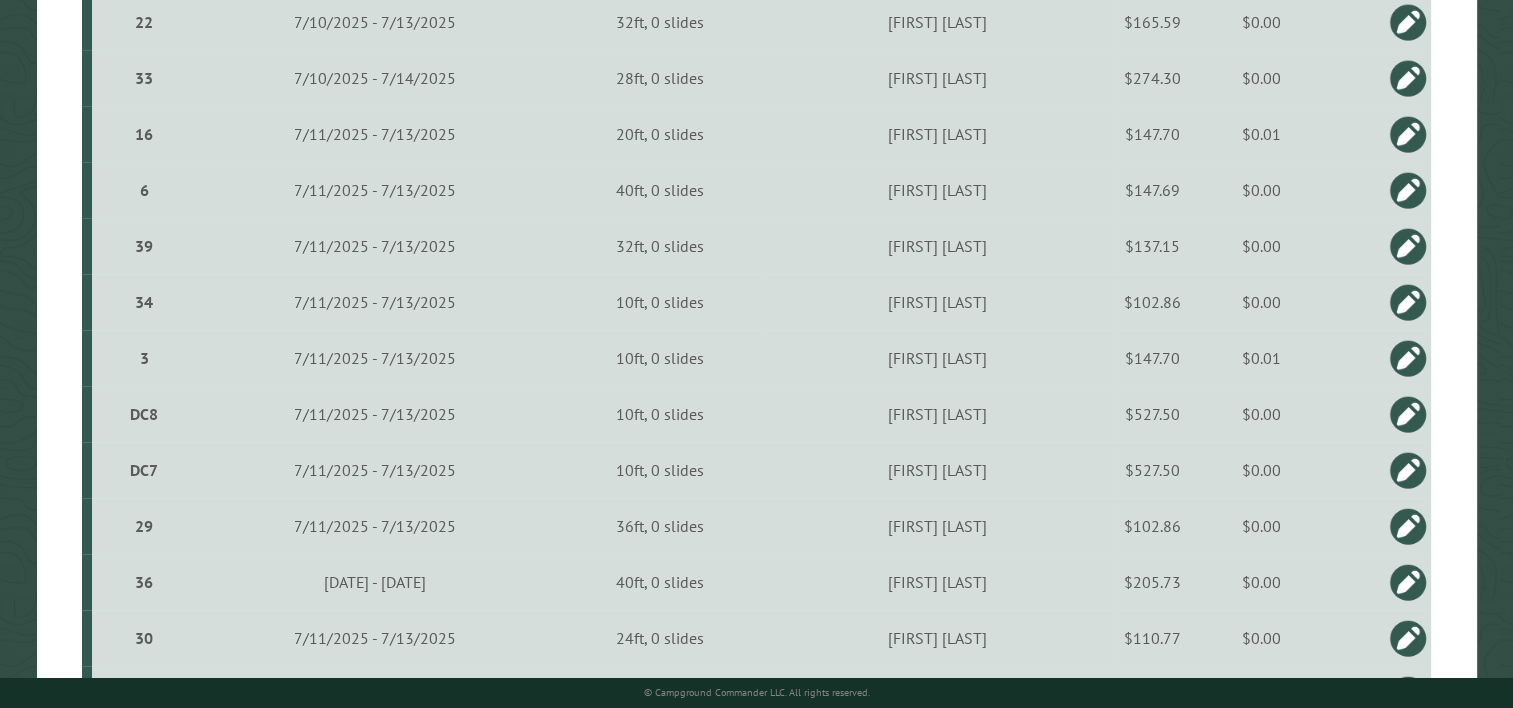 click on "$0.00" at bounding box center [1262, 526] 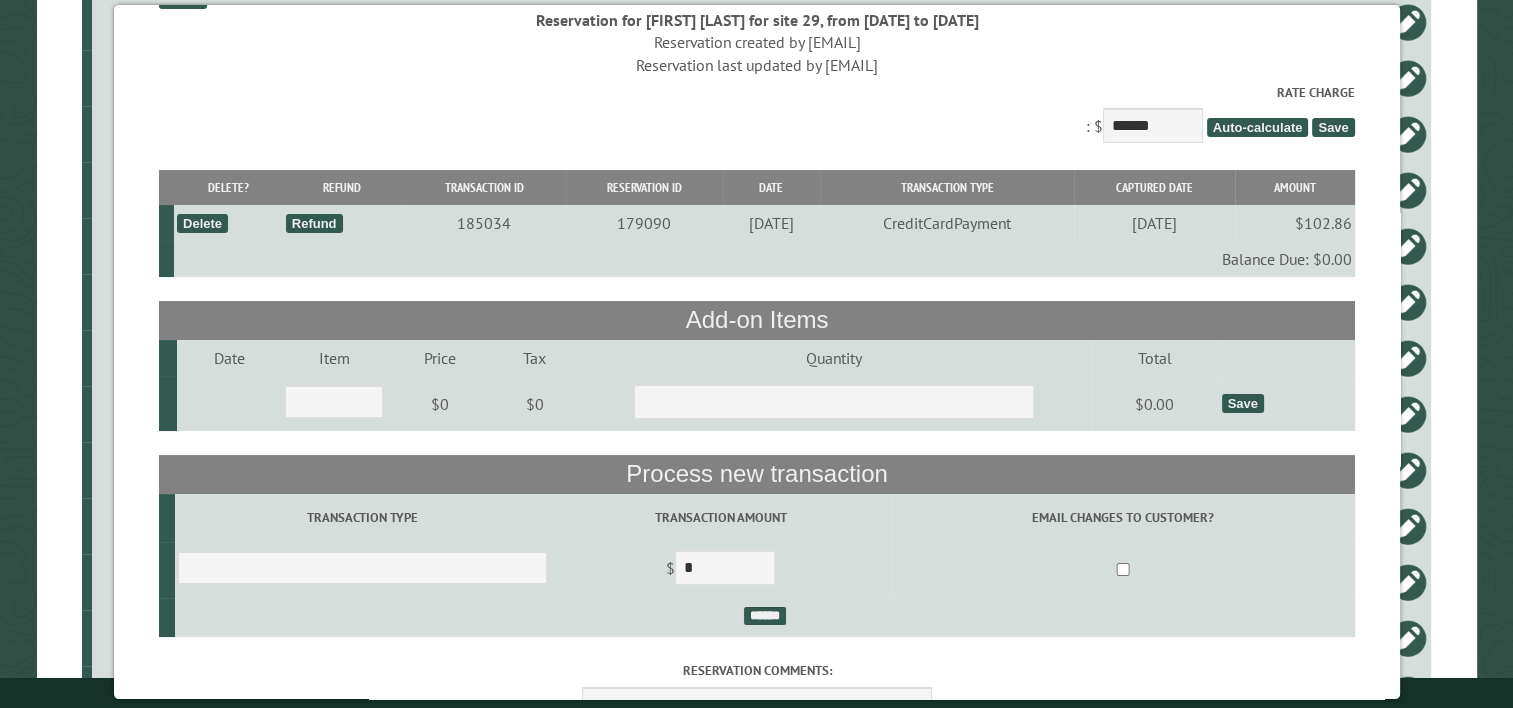 scroll, scrollTop: 0, scrollLeft: 0, axis: both 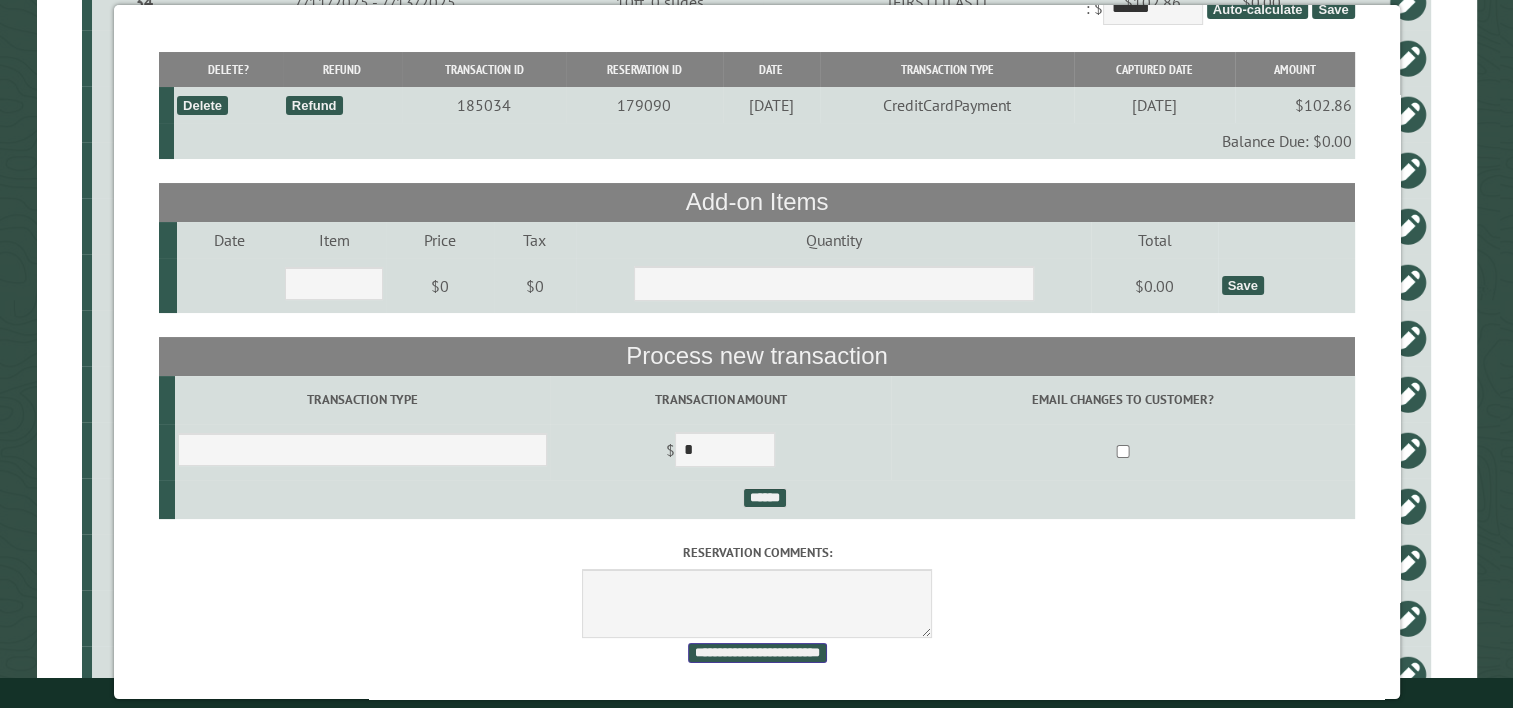 click on "**********" at bounding box center (756, 653) 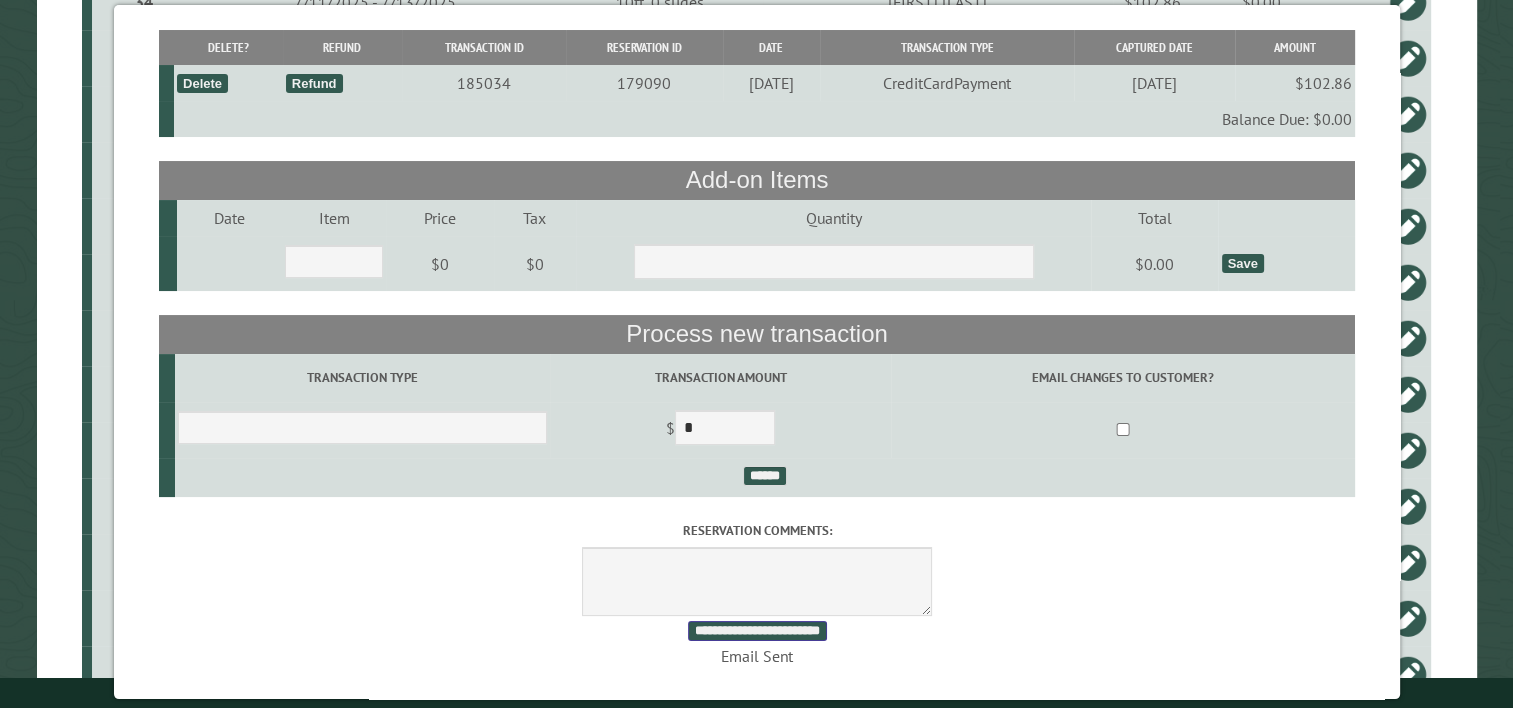 scroll, scrollTop: 0, scrollLeft: 0, axis: both 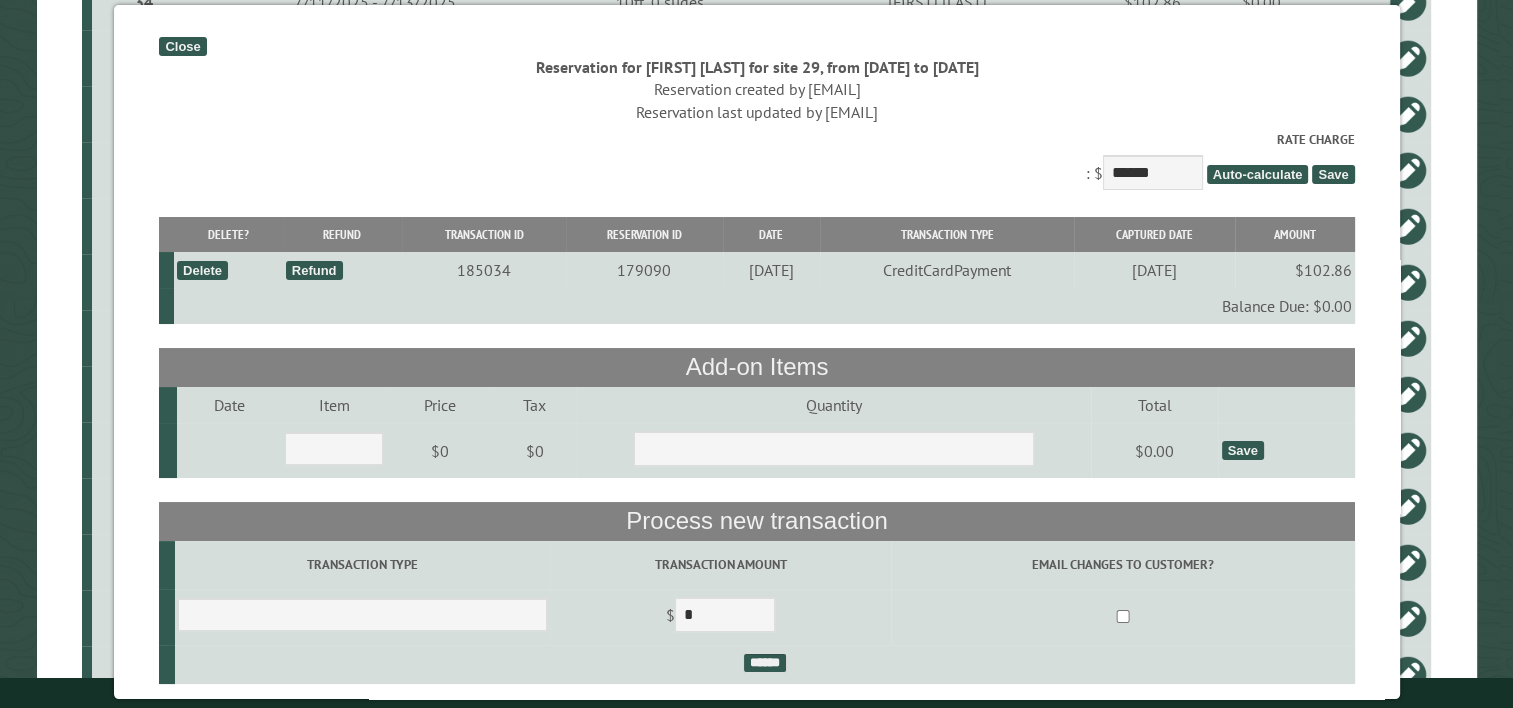 click on "Close" at bounding box center [182, 46] 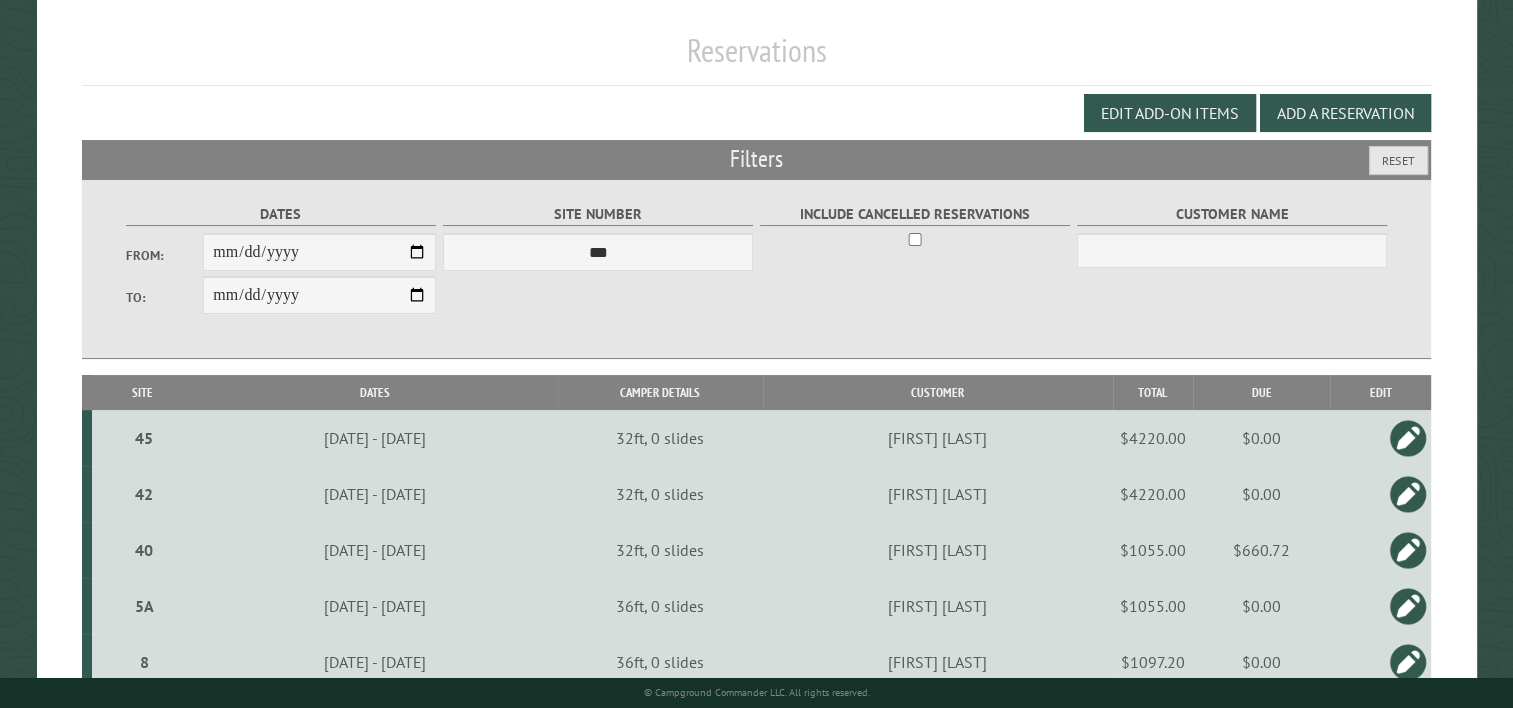 scroll, scrollTop: 0, scrollLeft: 0, axis: both 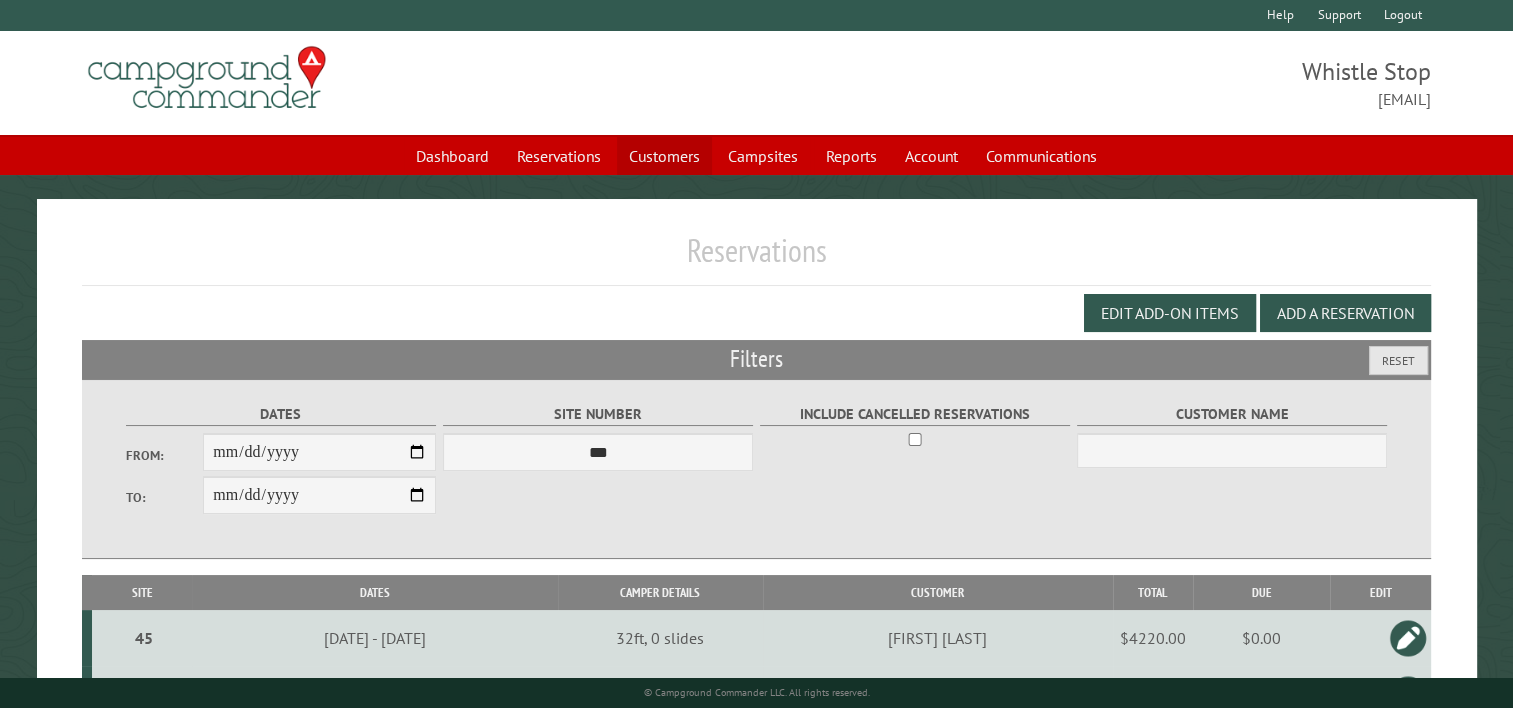 click on "Customers" at bounding box center [664, 156] 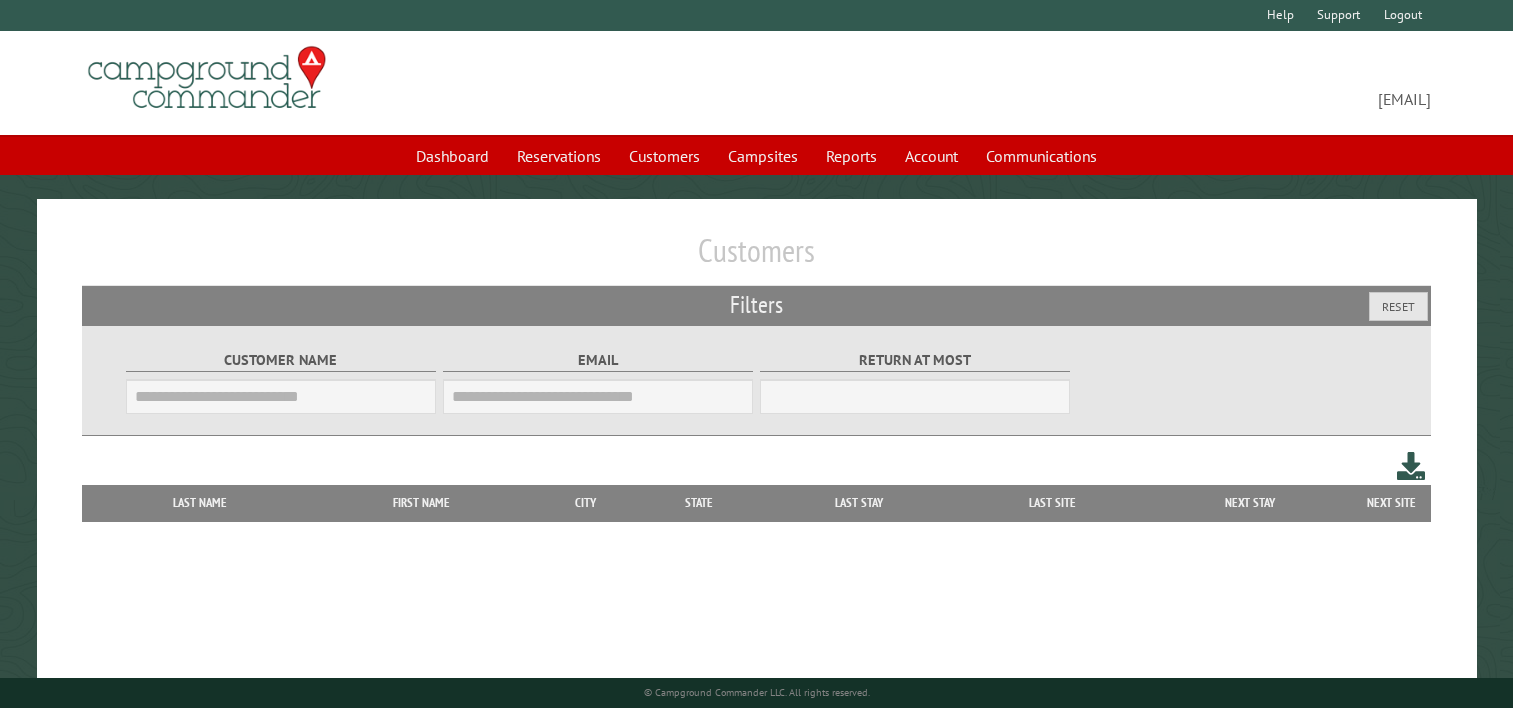 scroll, scrollTop: 0, scrollLeft: 0, axis: both 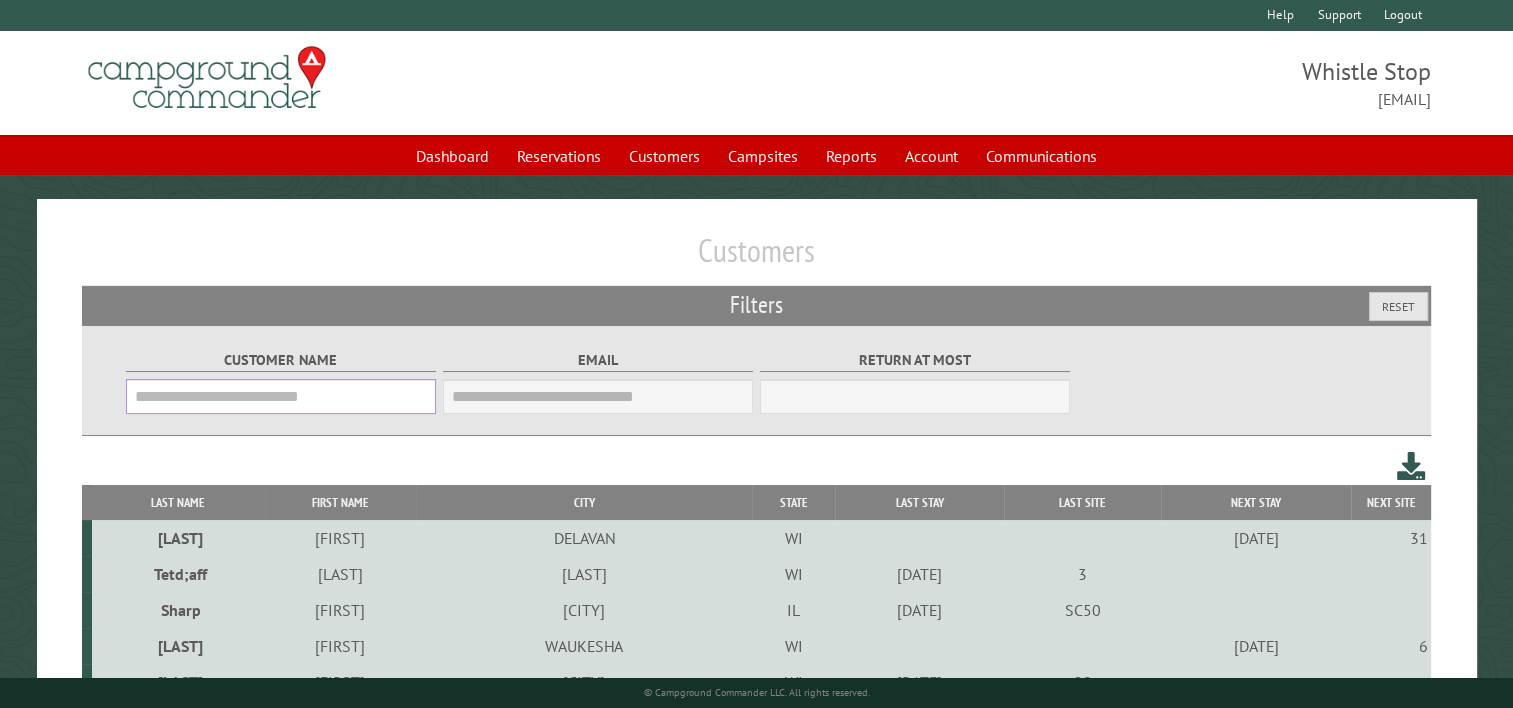 click on "Customer Name" at bounding box center (281, 396) 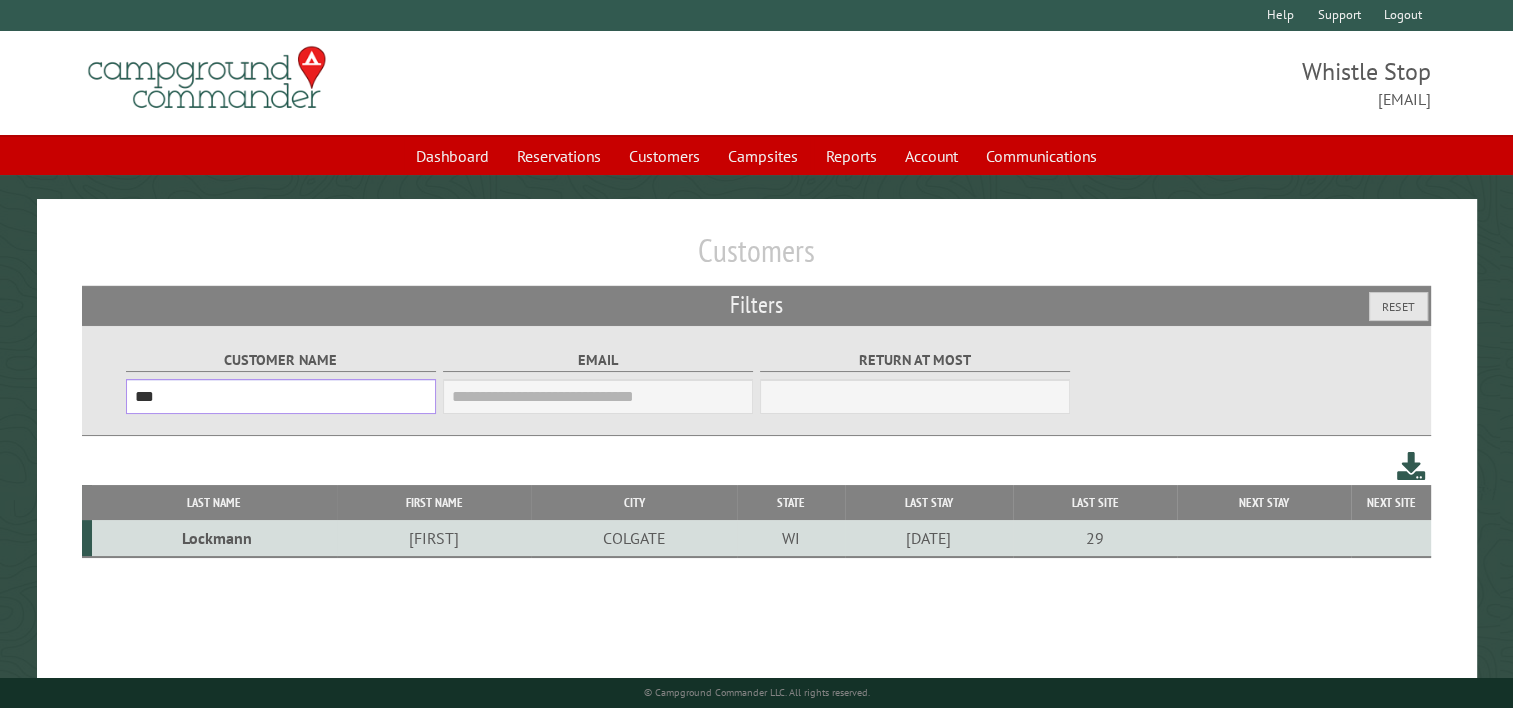 type on "***" 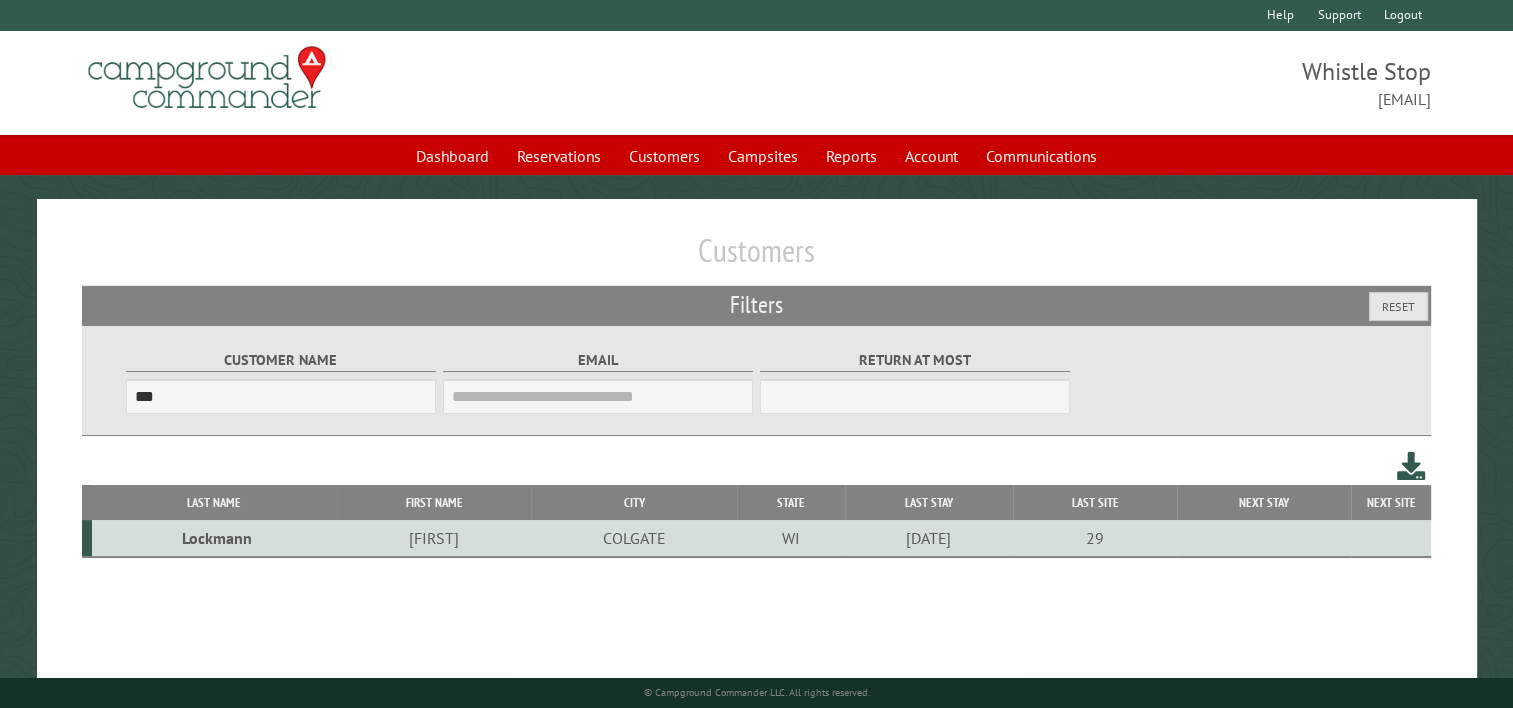 click on "[FIRST]" at bounding box center (434, 538) 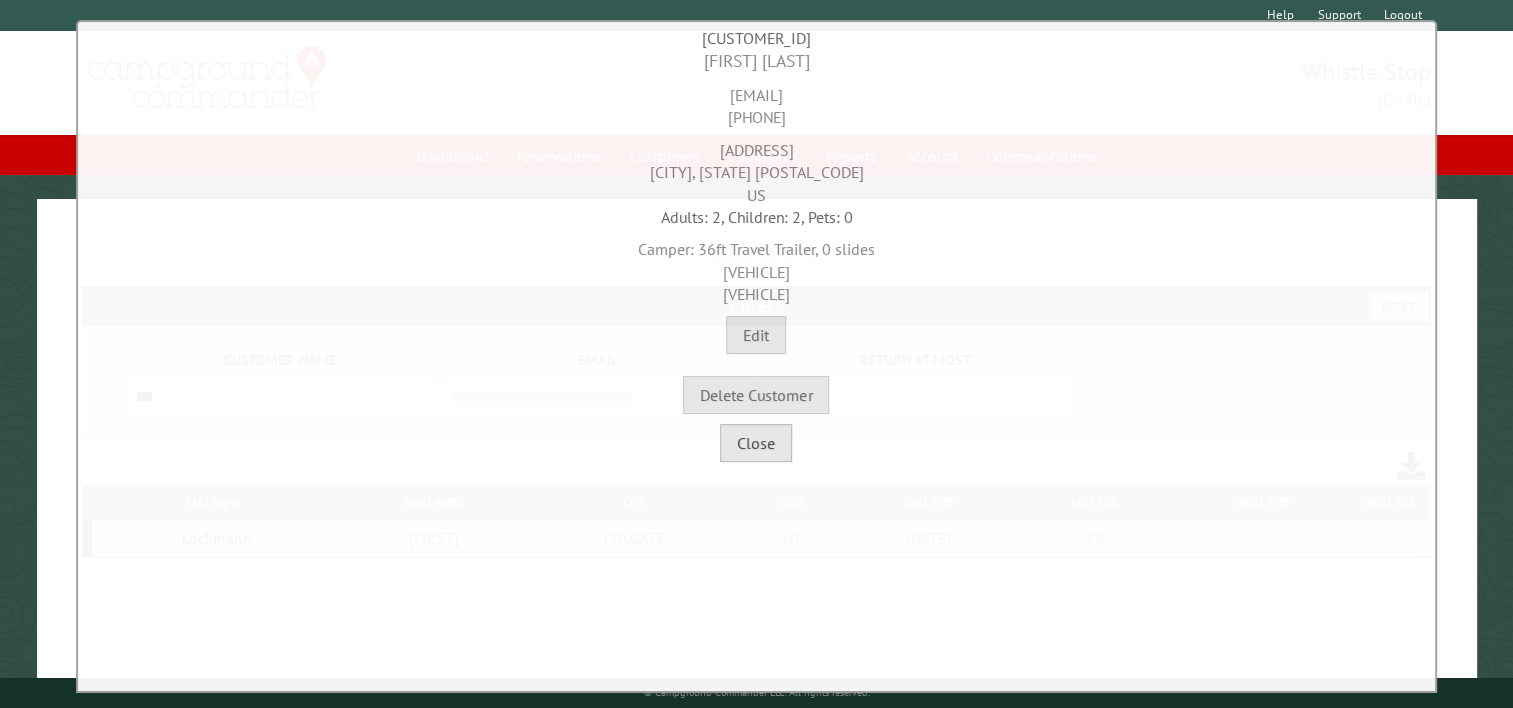 click on "Close" at bounding box center (756, 443) 